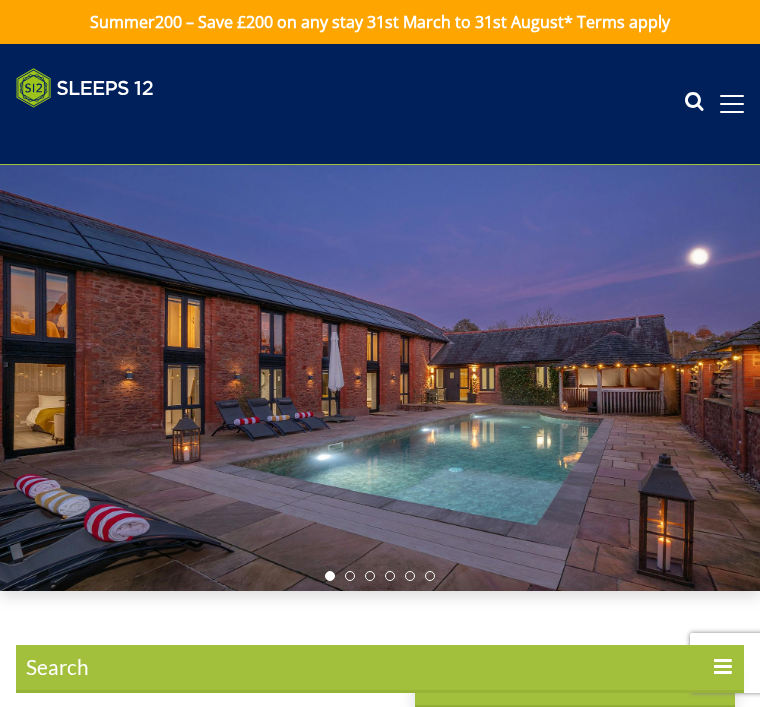 scroll, scrollTop: 0, scrollLeft: 0, axis: both 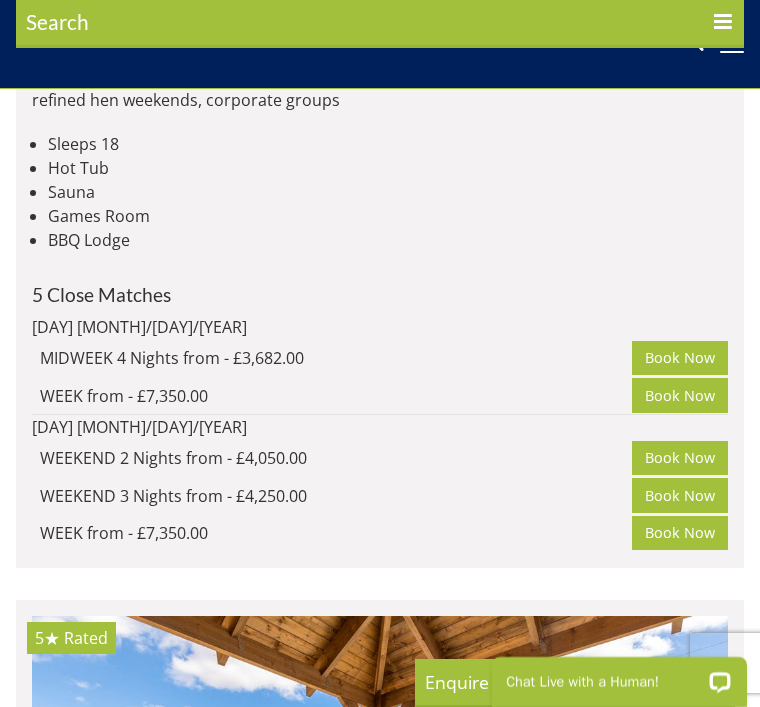 click on "[DAY] [MONTH]/[DAY]/[YEAR]" at bounding box center [380, 327] 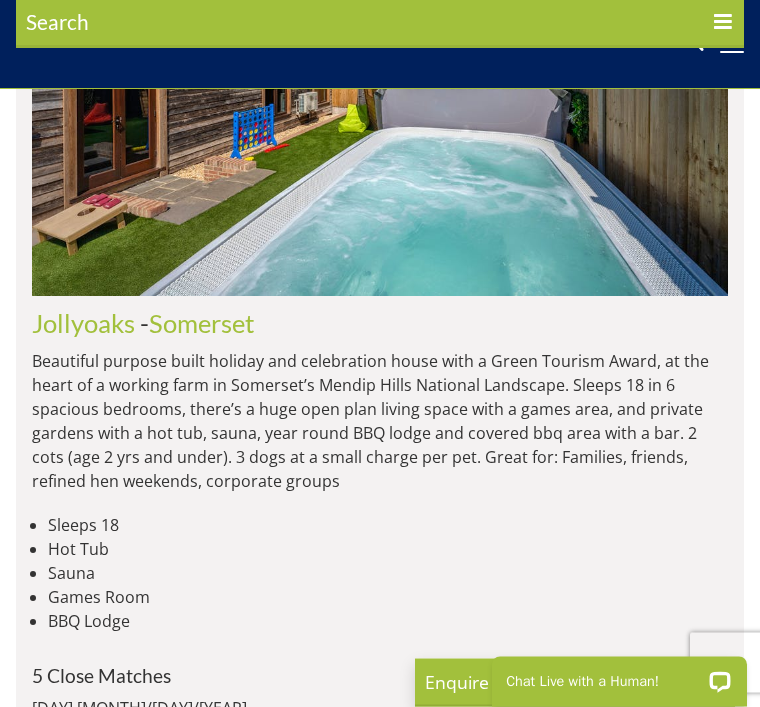 scroll, scrollTop: 4195, scrollLeft: 0, axis: vertical 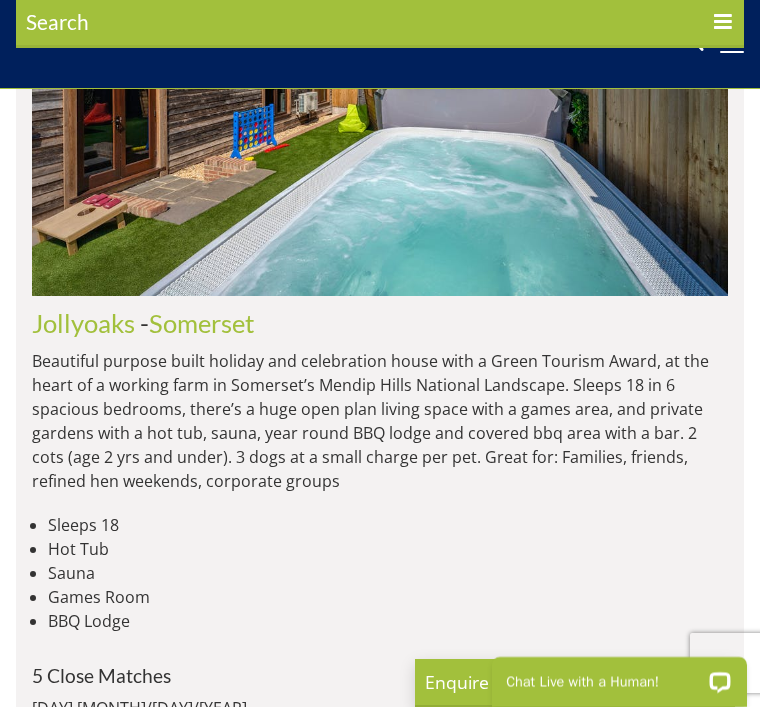 click at bounding box center [380, 70] 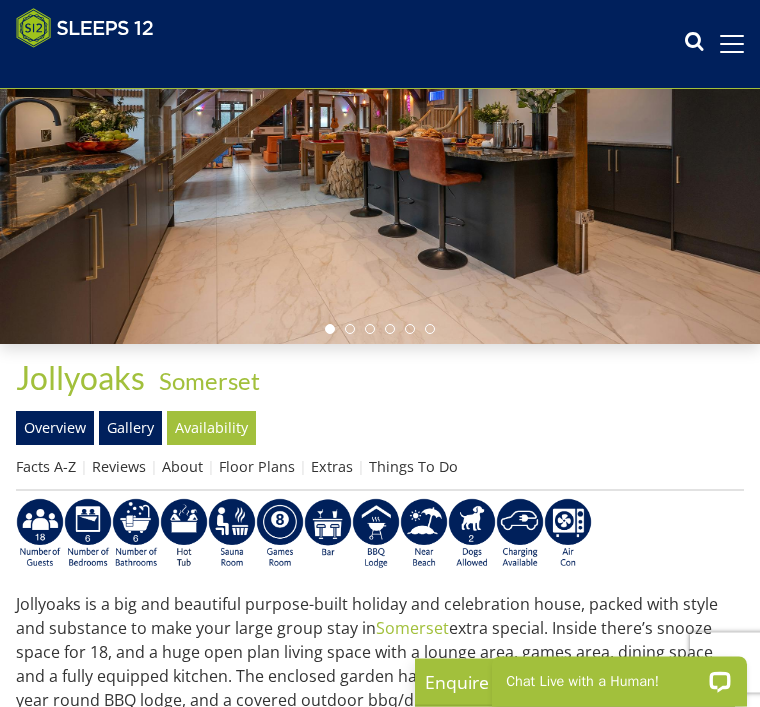 scroll, scrollTop: 216, scrollLeft: 0, axis: vertical 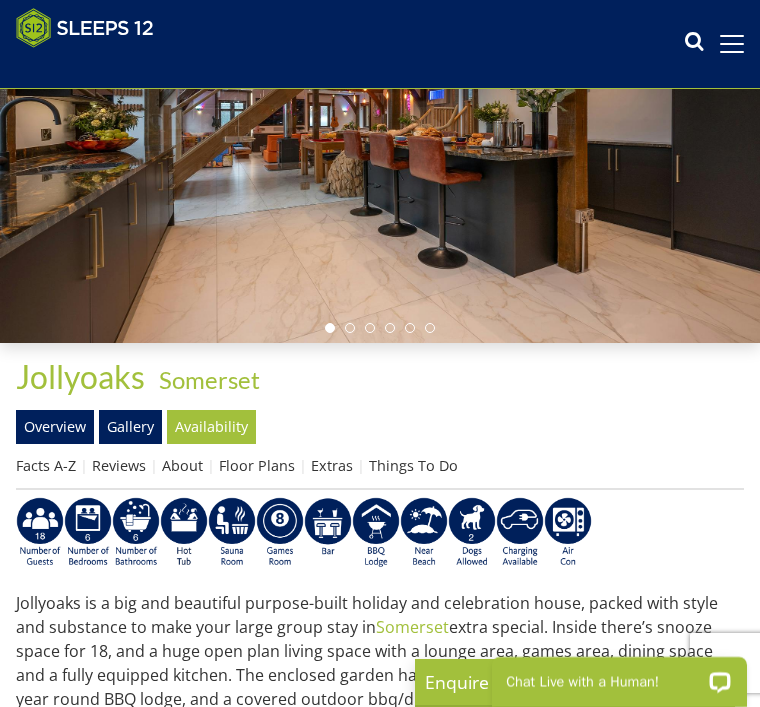 click on "Floor Plans" at bounding box center [257, 465] 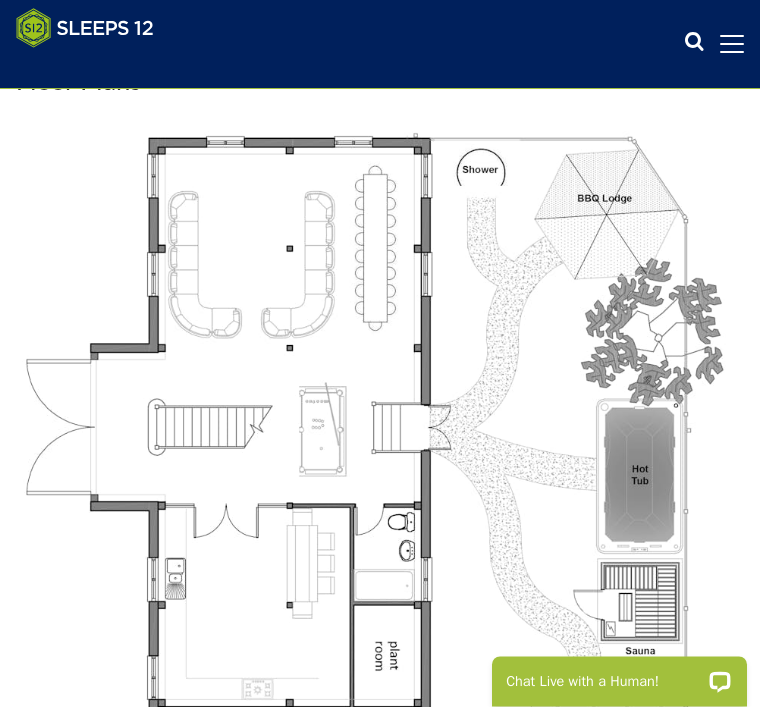 scroll, scrollTop: 689, scrollLeft: 0, axis: vertical 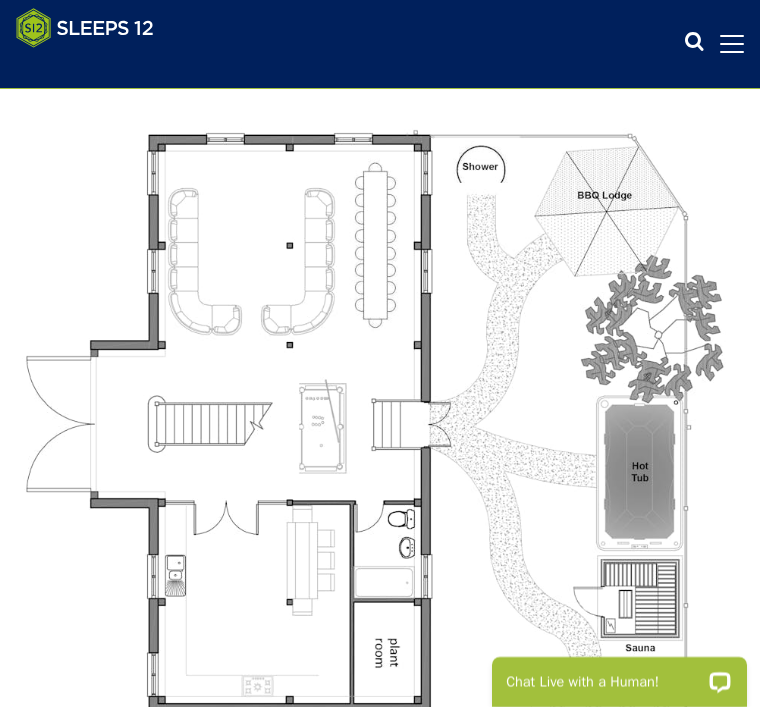 click at bounding box center [380, 468] 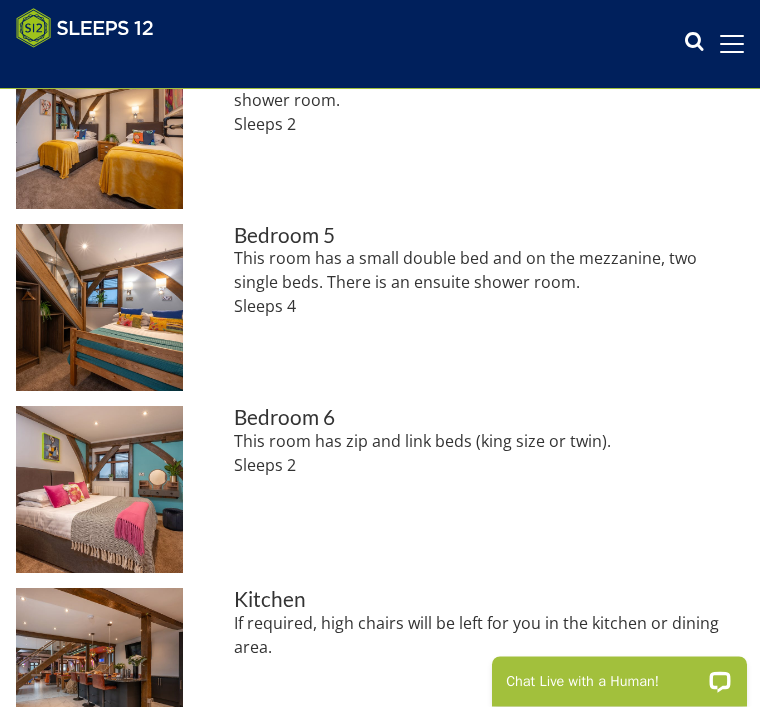 scroll, scrollTop: 2913, scrollLeft: 0, axis: vertical 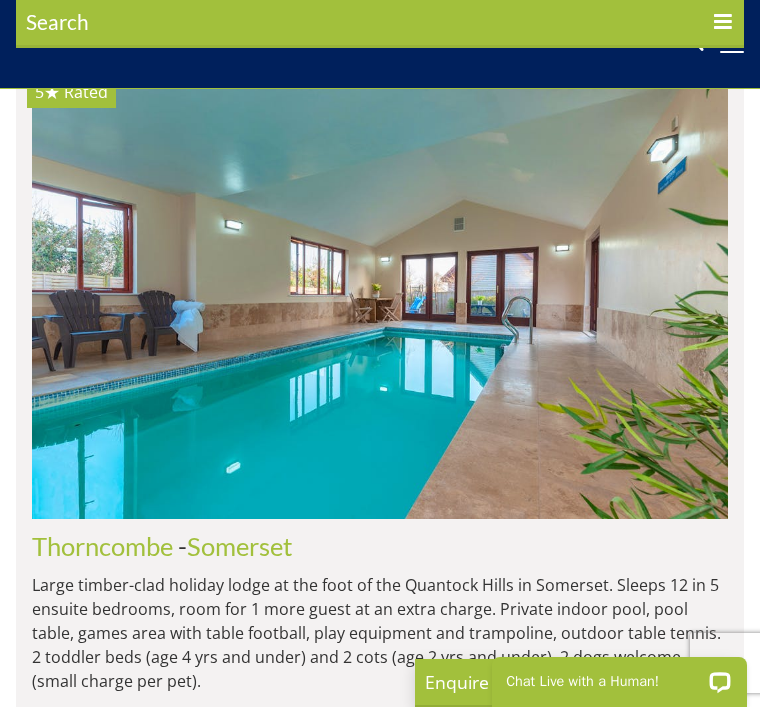 click at bounding box center (380, 2574) 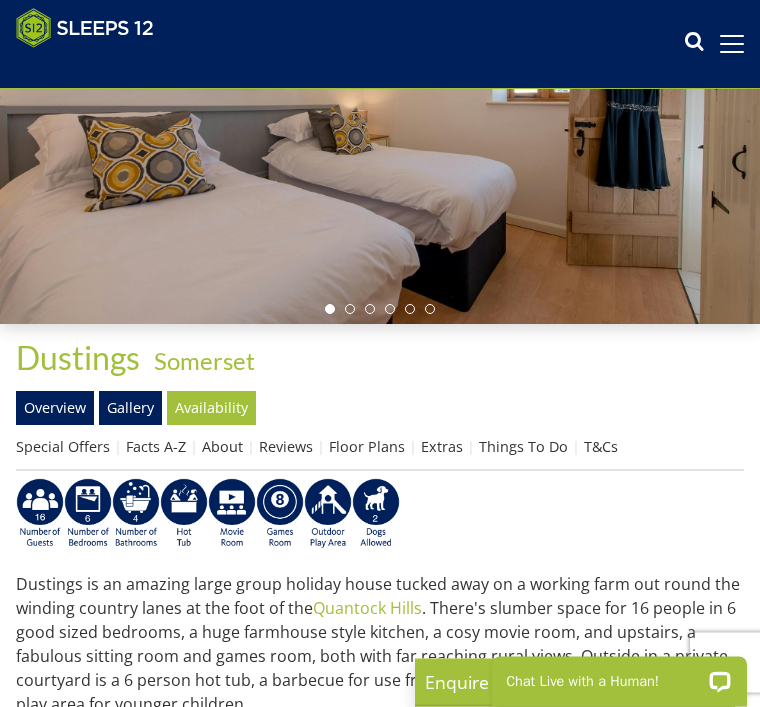 scroll, scrollTop: 236, scrollLeft: 0, axis: vertical 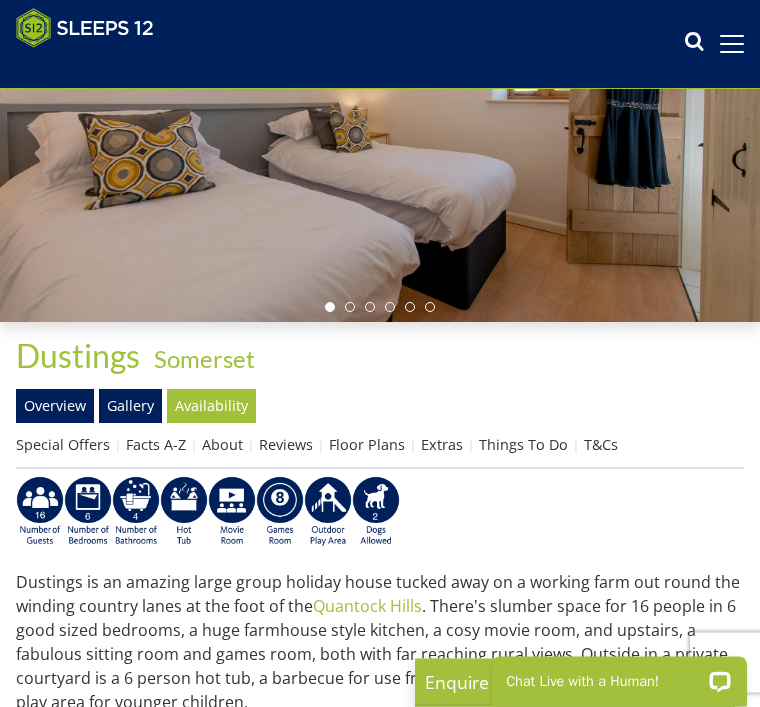 click on "Floor Plans" at bounding box center [367, 445] 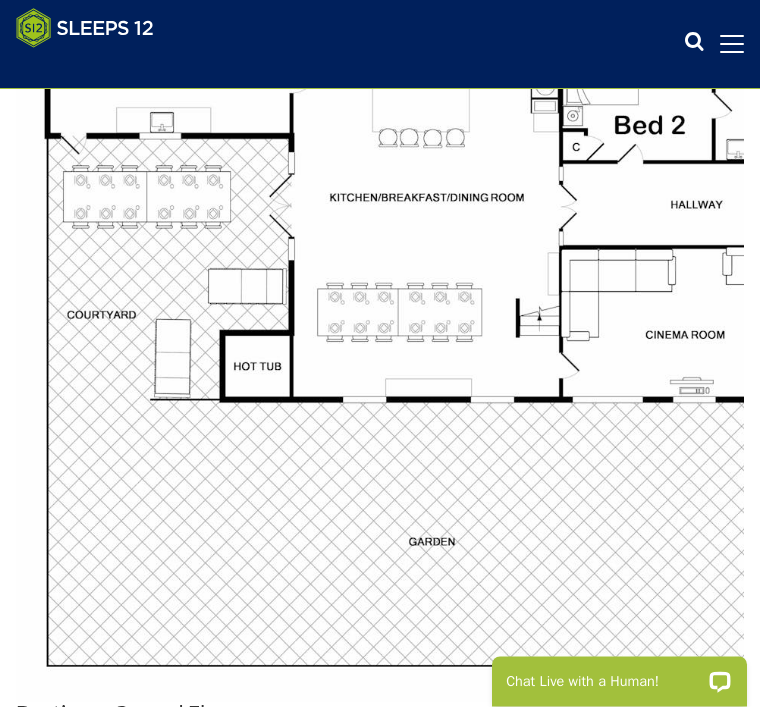 scroll, scrollTop: 818, scrollLeft: 0, axis: vertical 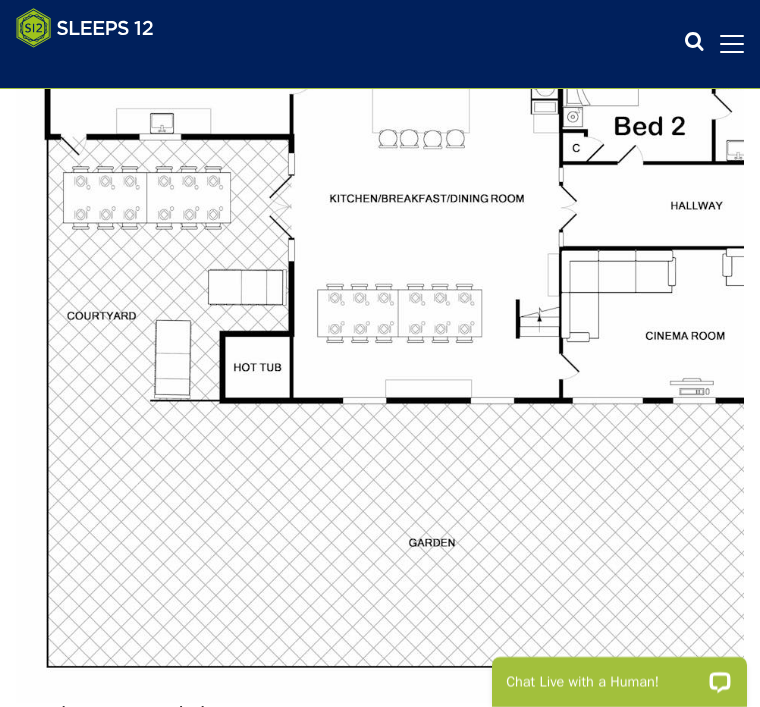 click at bounding box center [380, 339] 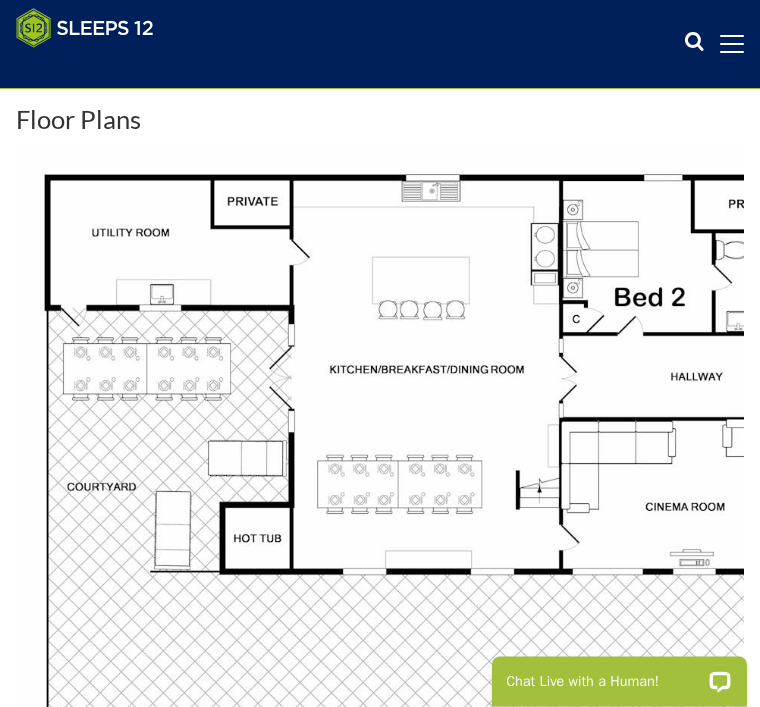 scroll, scrollTop: 647, scrollLeft: 0, axis: vertical 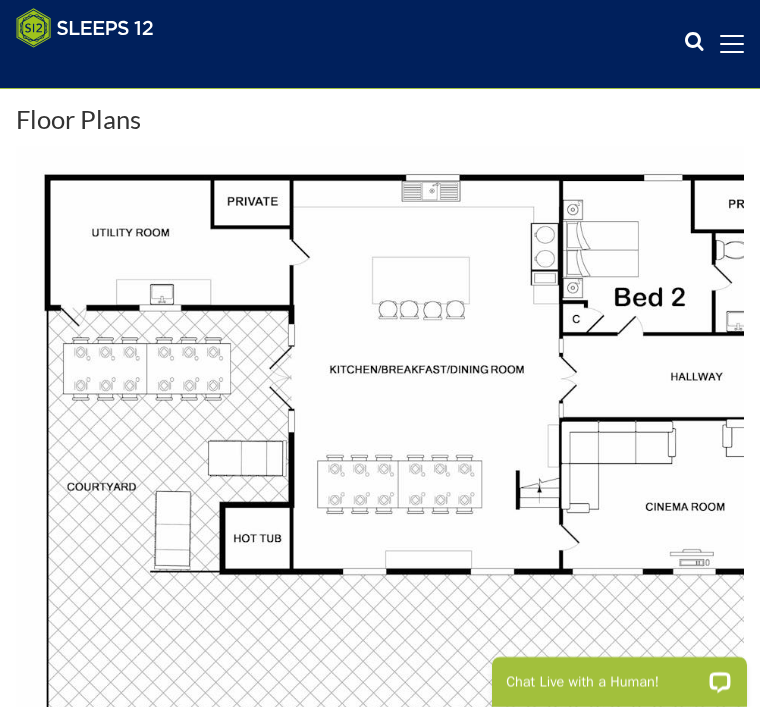 click at bounding box center (380, 510) 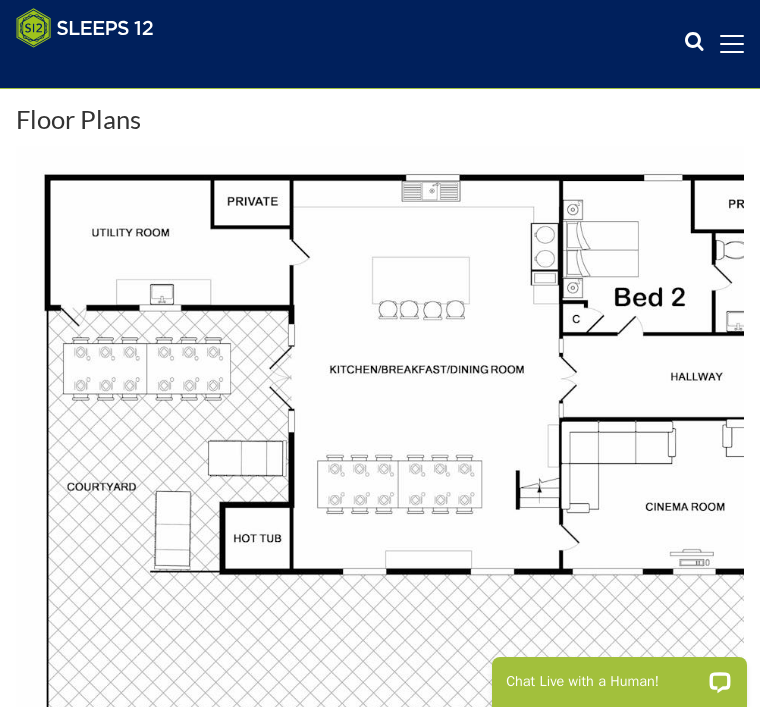 click at bounding box center (380, 510) 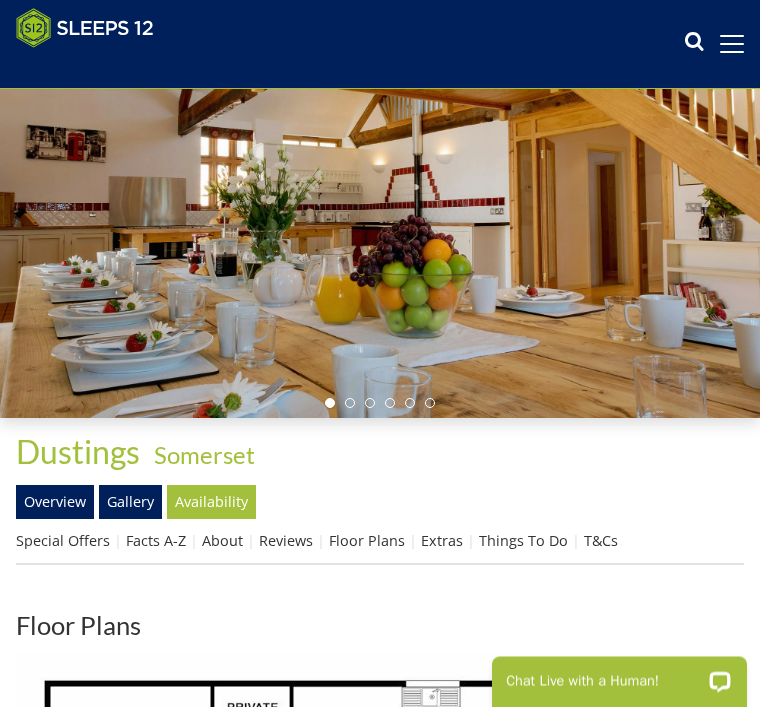 scroll, scrollTop: 141, scrollLeft: 0, axis: vertical 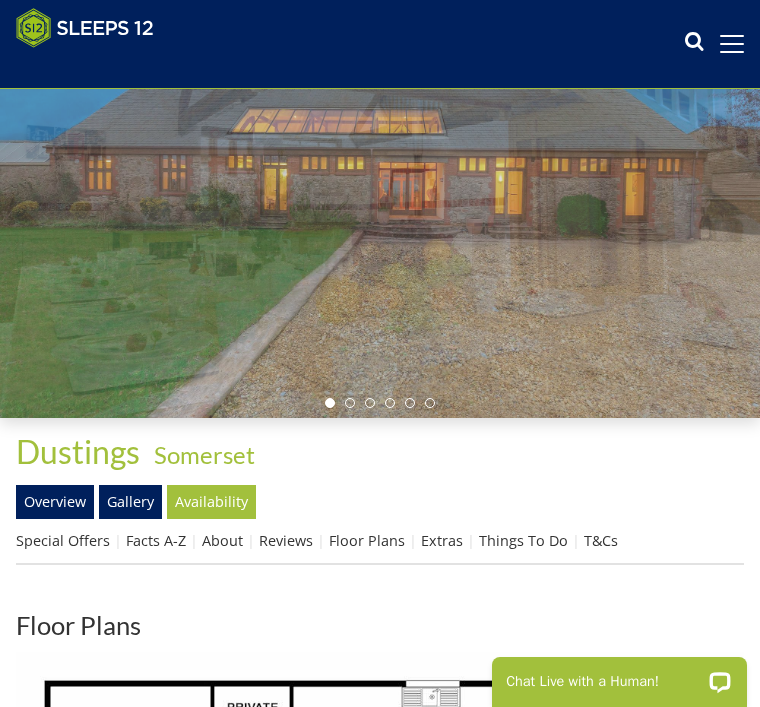 click on "Gallery" at bounding box center [130, 502] 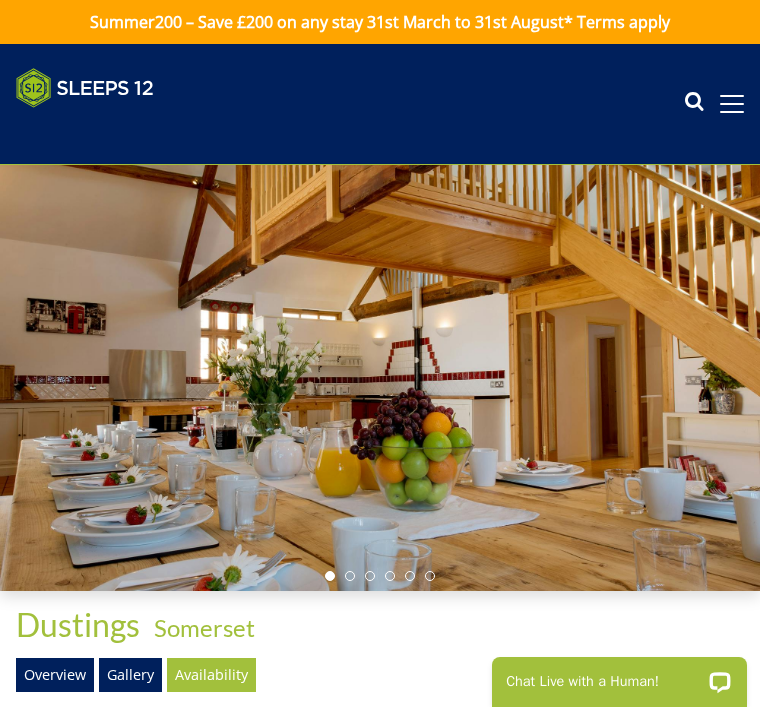 scroll, scrollTop: 0, scrollLeft: 0, axis: both 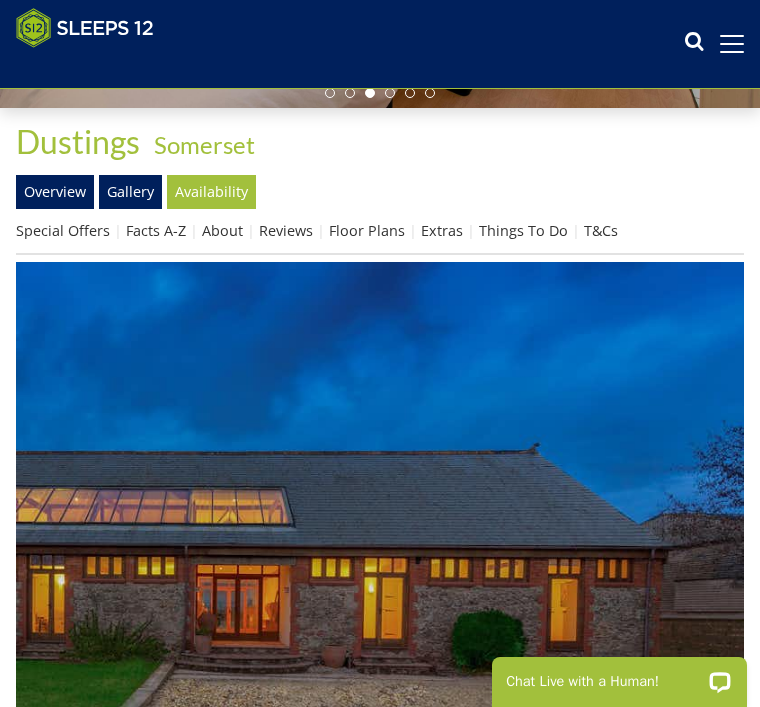 click on "Availability" at bounding box center [211, 192] 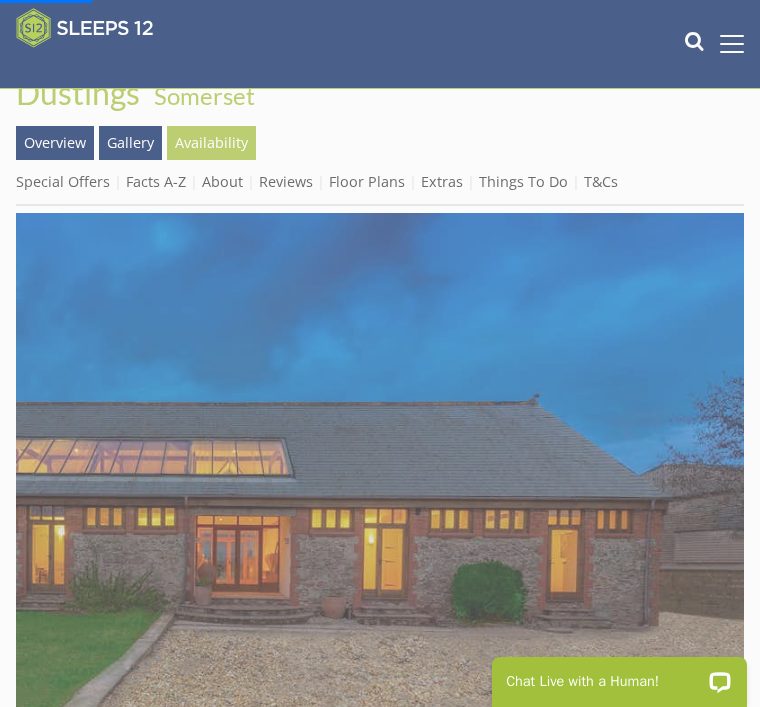scroll, scrollTop: 561, scrollLeft: 0, axis: vertical 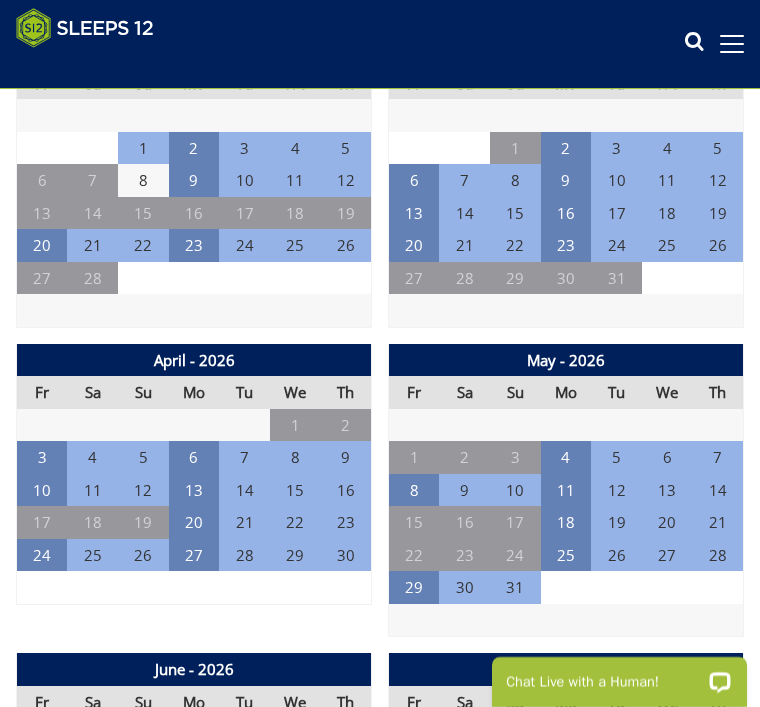 click on "1" at bounding box center [295, 425] 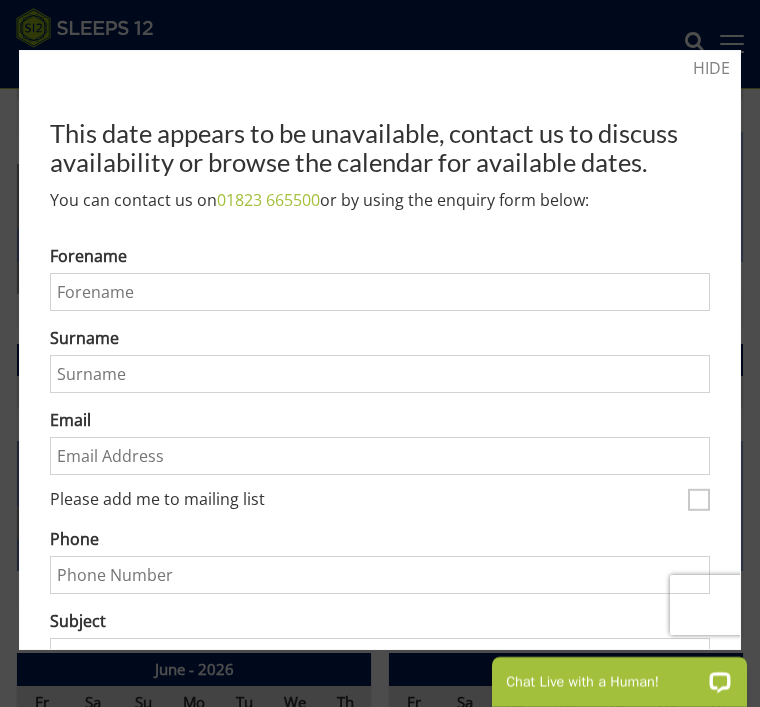 click on "HIDE" at bounding box center [711, 68] 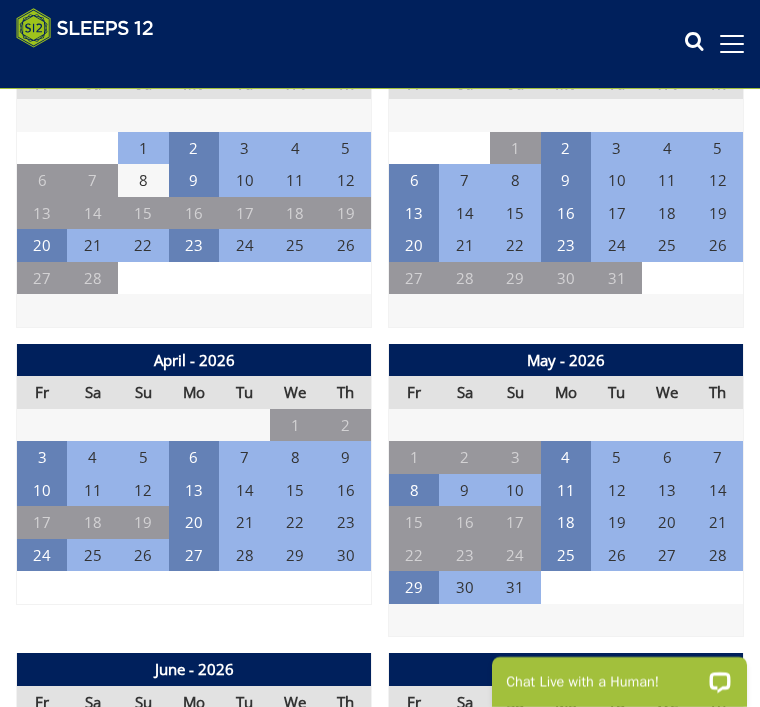 click on "3" at bounding box center [42, 457] 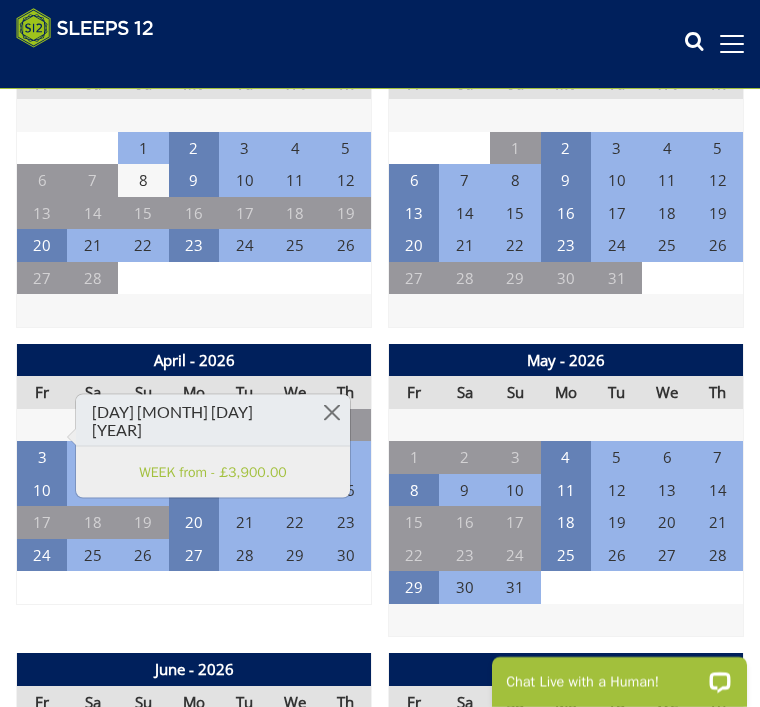 click on "WEEK from  - £3,900.00" at bounding box center (213, 472) 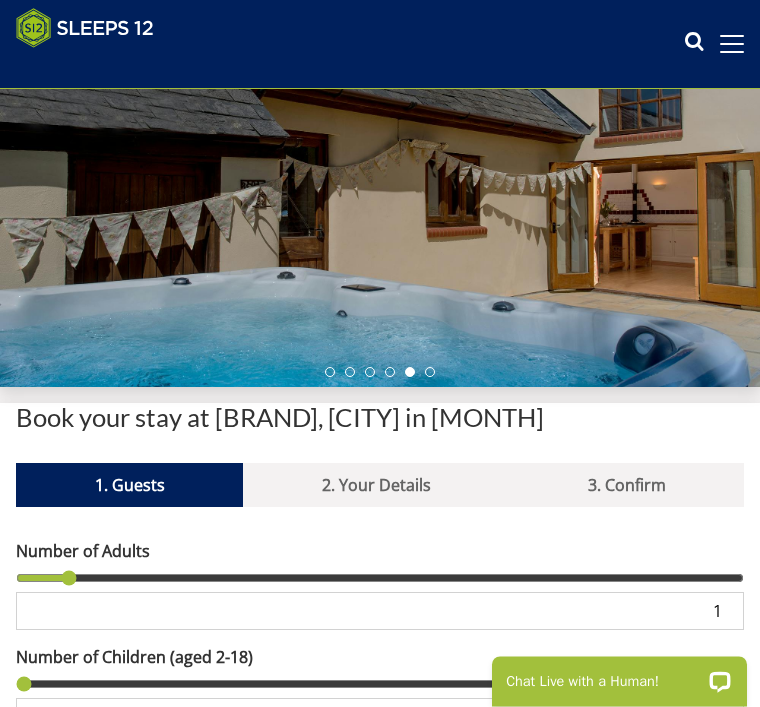 scroll, scrollTop: 0, scrollLeft: 0, axis: both 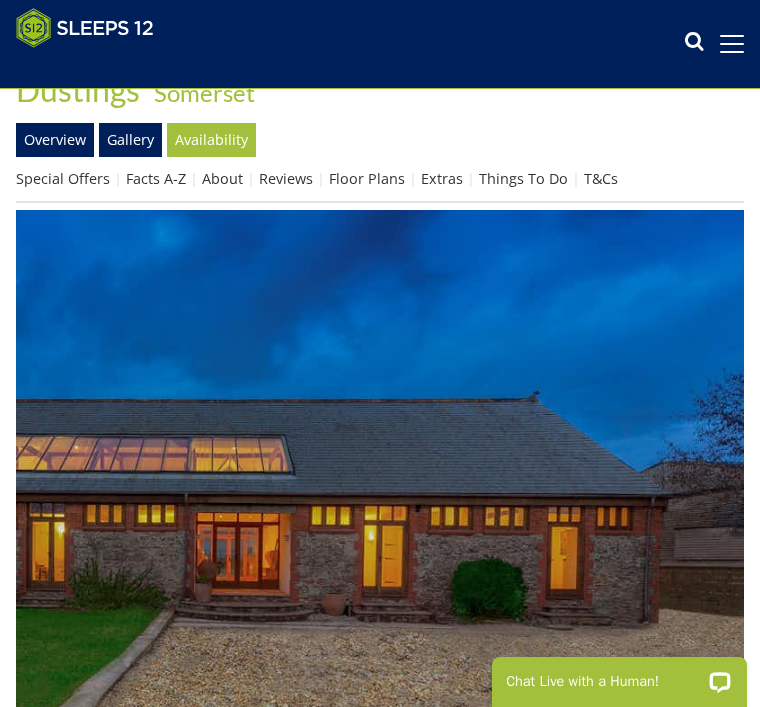 click on "Reviews" at bounding box center [286, 178] 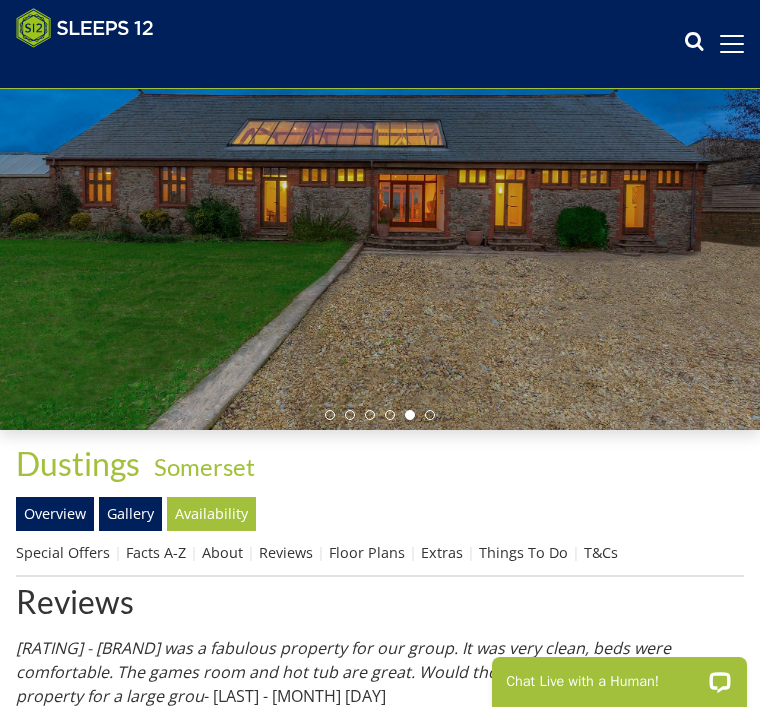 scroll, scrollTop: 130, scrollLeft: 0, axis: vertical 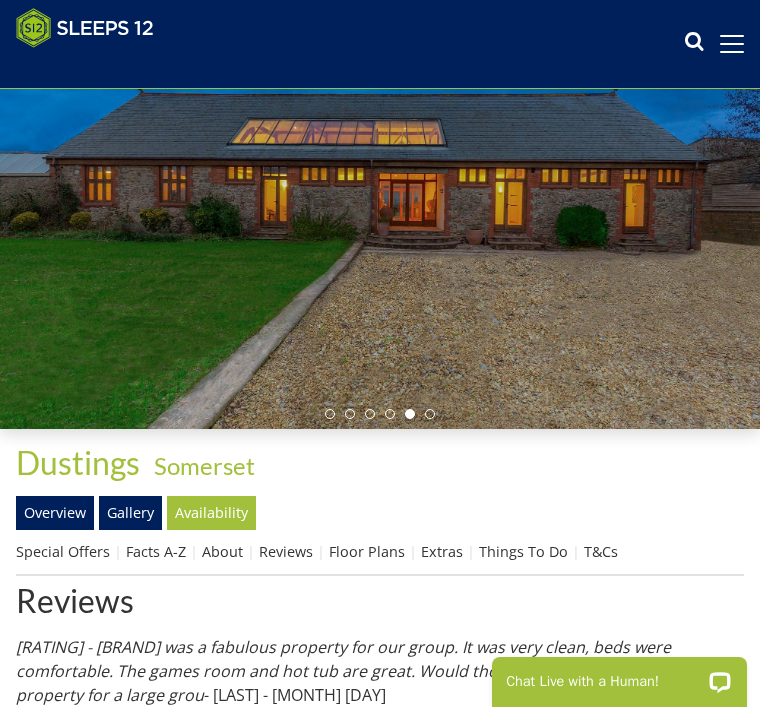 click on "Overview" at bounding box center (55, 513) 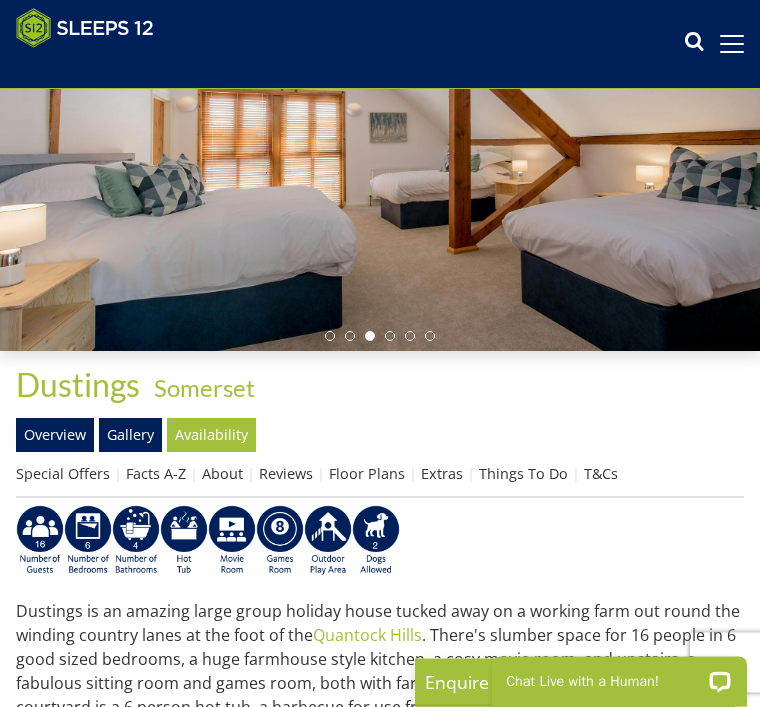 scroll, scrollTop: 219, scrollLeft: 0, axis: vertical 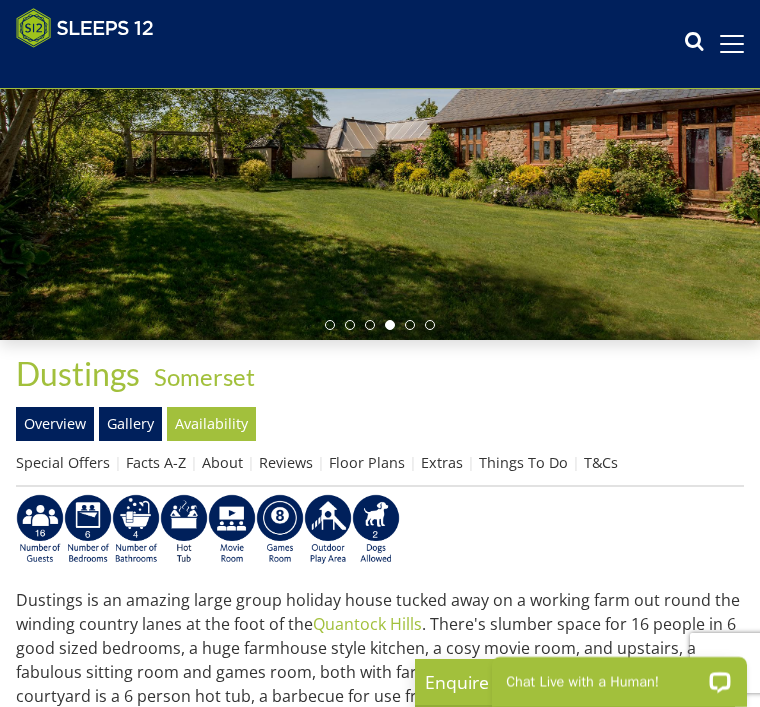 click on "About" at bounding box center [222, 462] 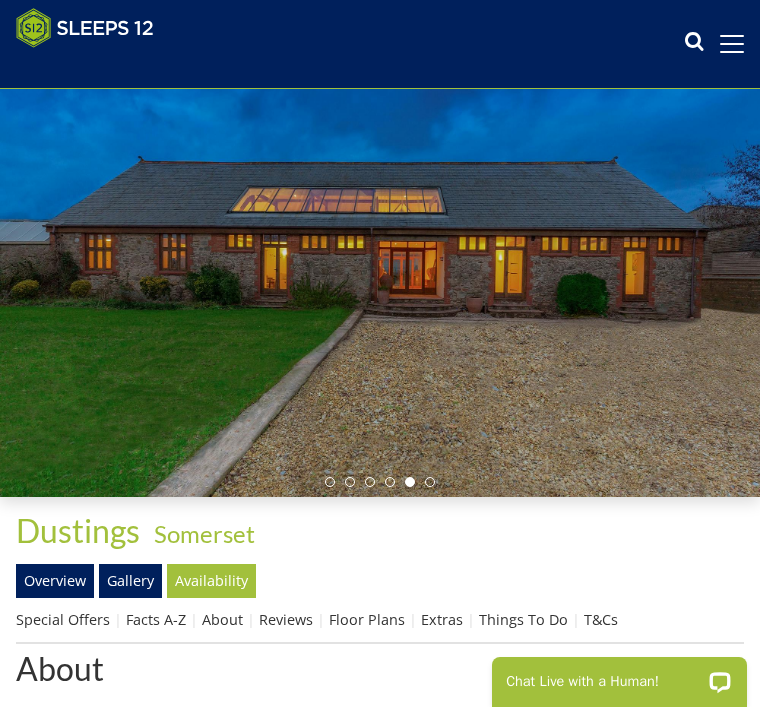 scroll, scrollTop: 76, scrollLeft: 0, axis: vertical 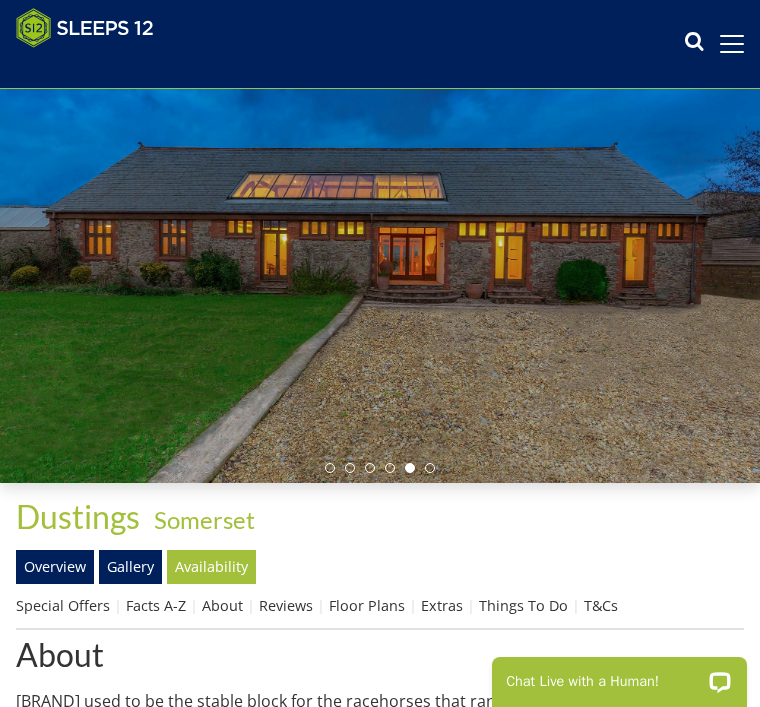 click on "T&Cs" at bounding box center (601, 605) 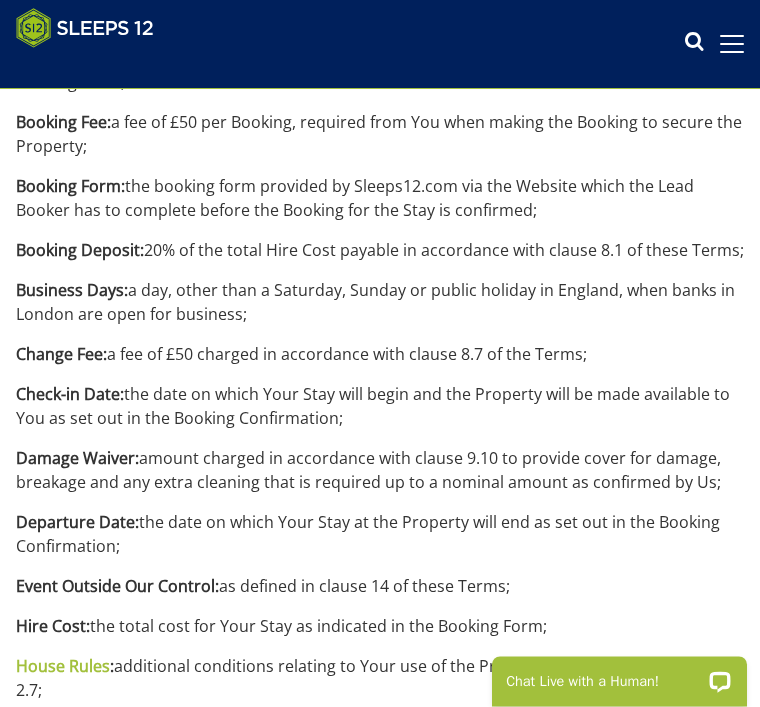 scroll, scrollTop: 1159, scrollLeft: 0, axis: vertical 